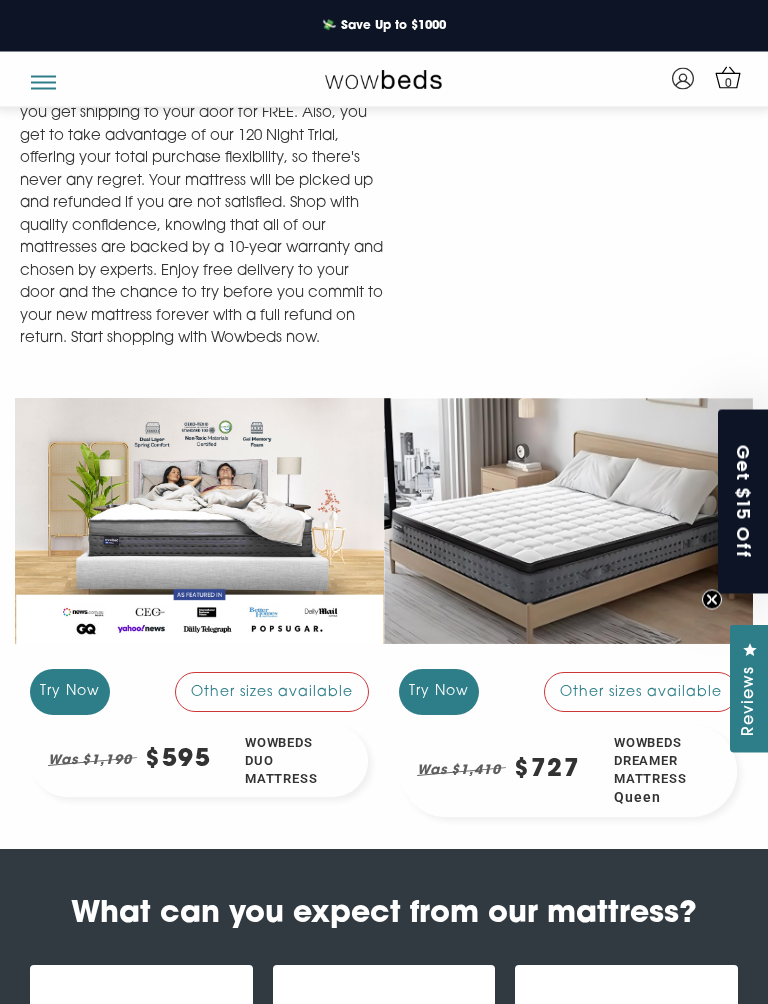 scroll, scrollTop: 1917, scrollLeft: 0, axis: vertical 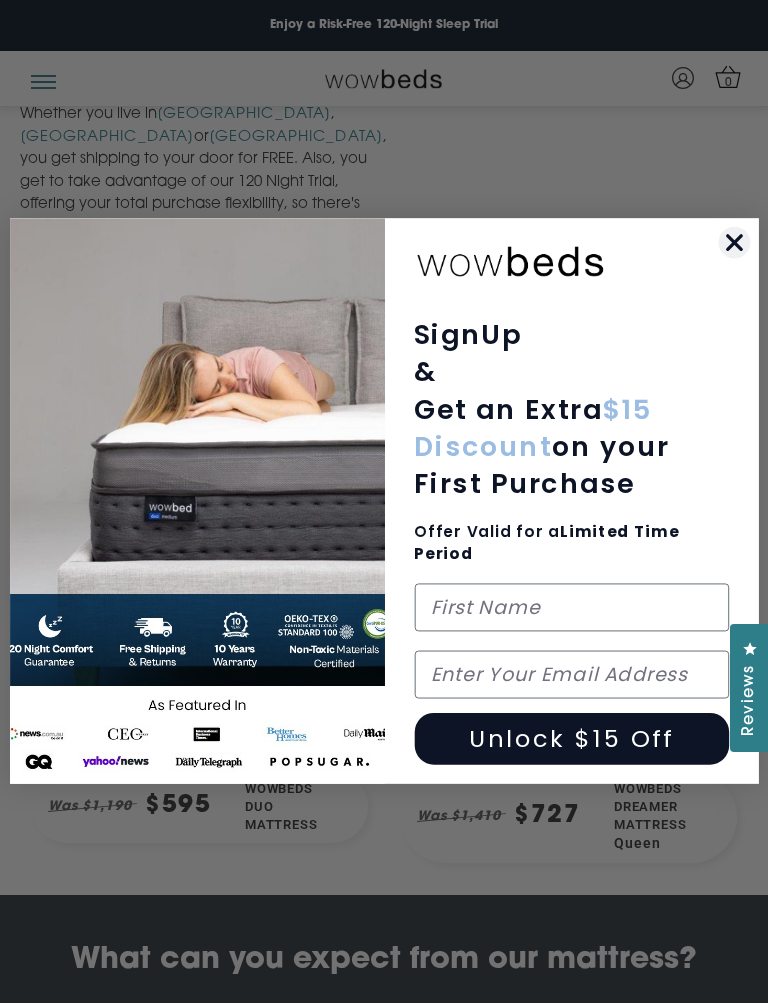 click 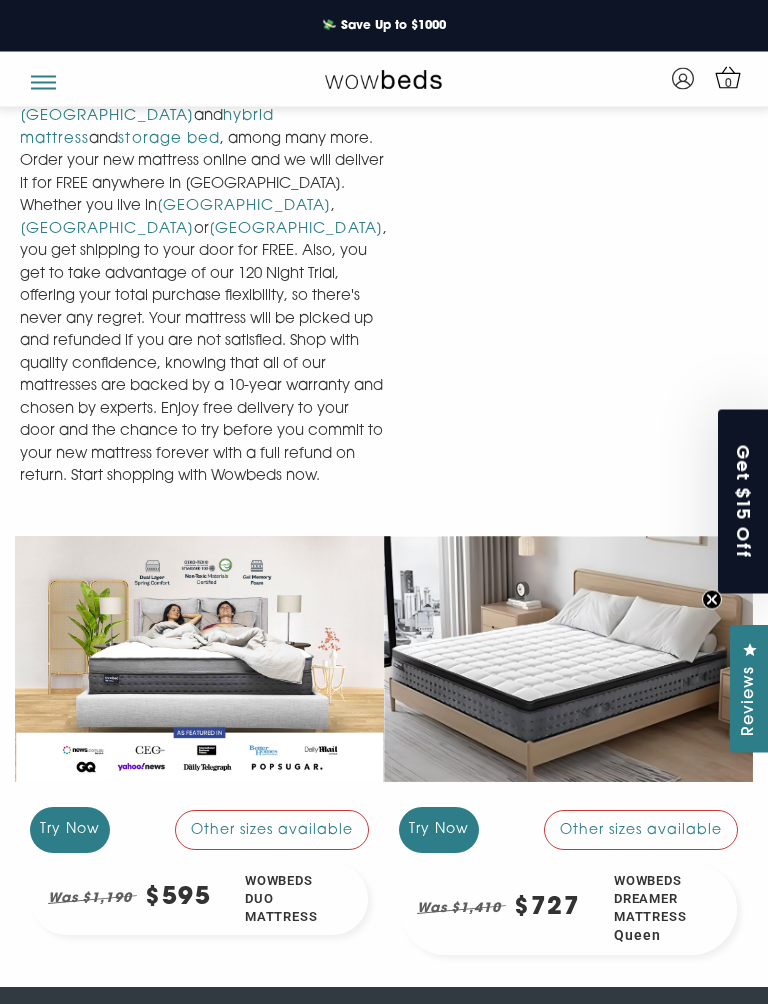 scroll, scrollTop: 1779, scrollLeft: 0, axis: vertical 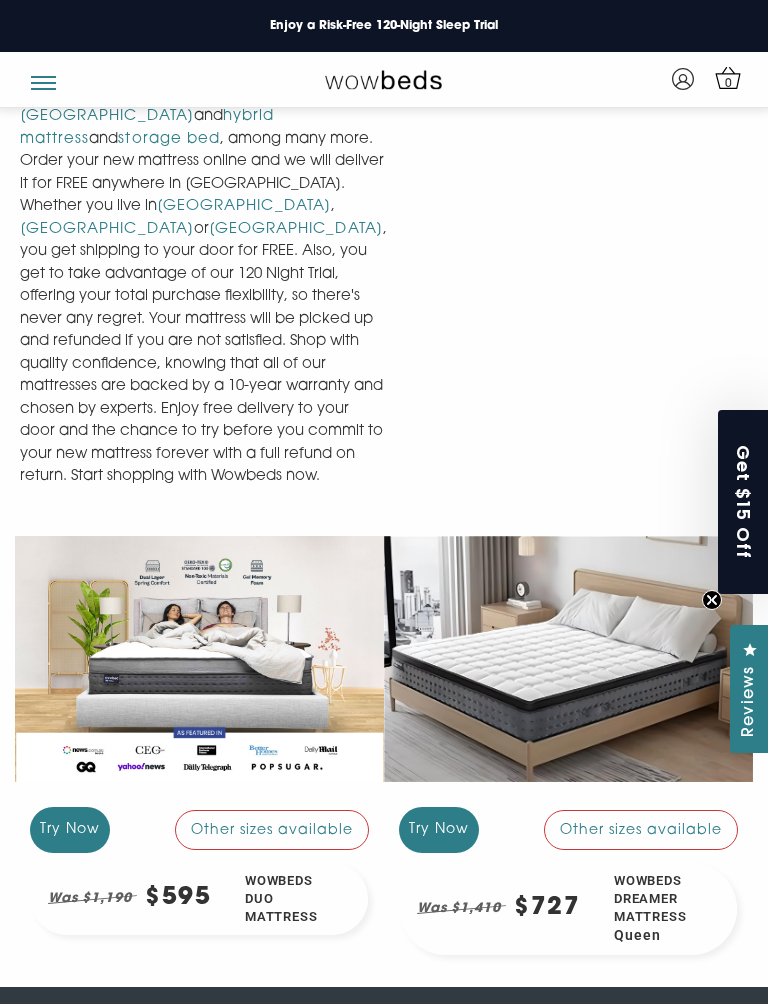 click on "Other sizes available" at bounding box center [272, 830] 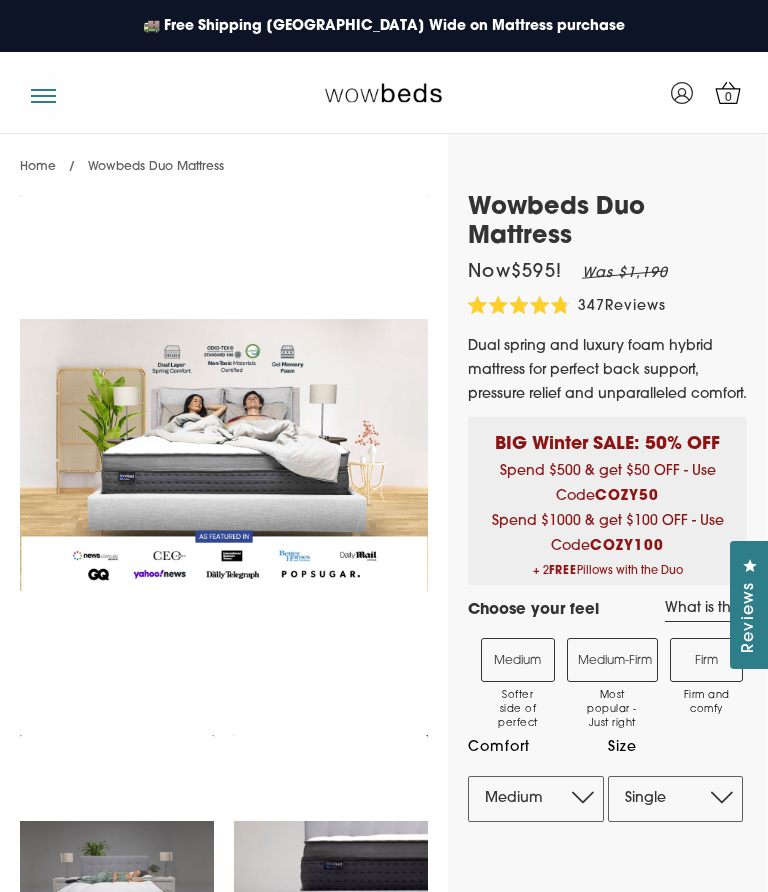 scroll, scrollTop: 0, scrollLeft: 0, axis: both 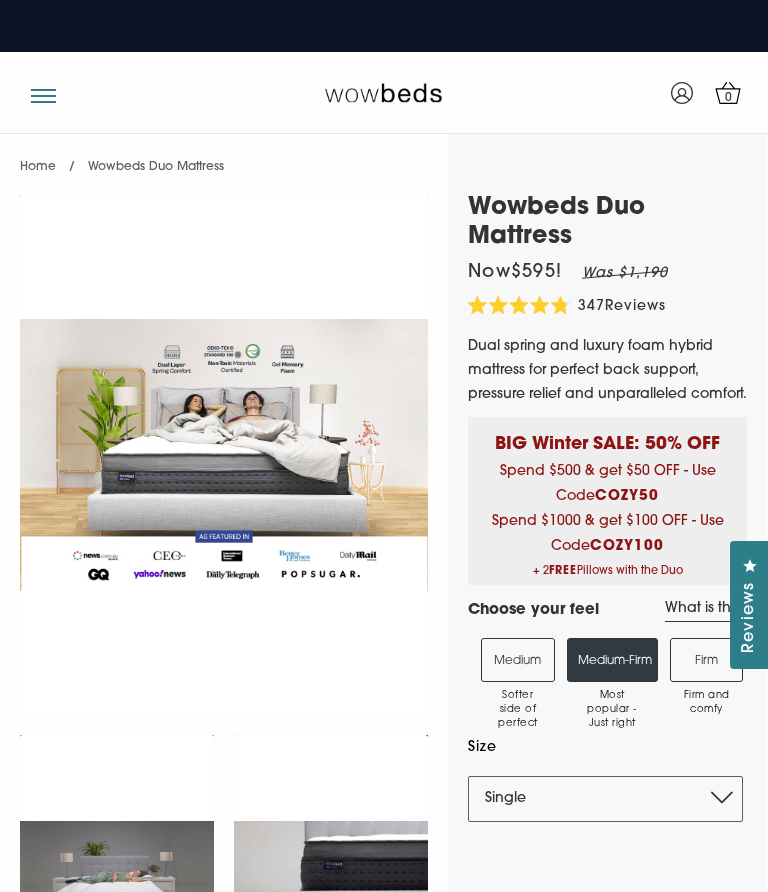 click on "Medium-Firm
Most popular - Just right" at bounding box center [612, 660] 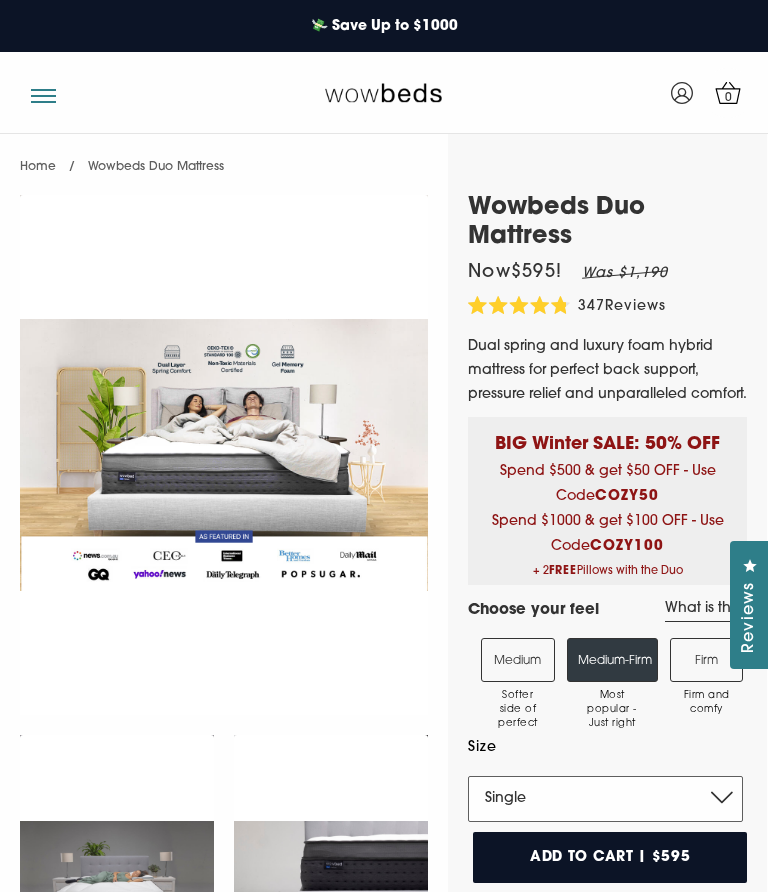 click on "Single King Single Double Queen King" at bounding box center (605, 799) 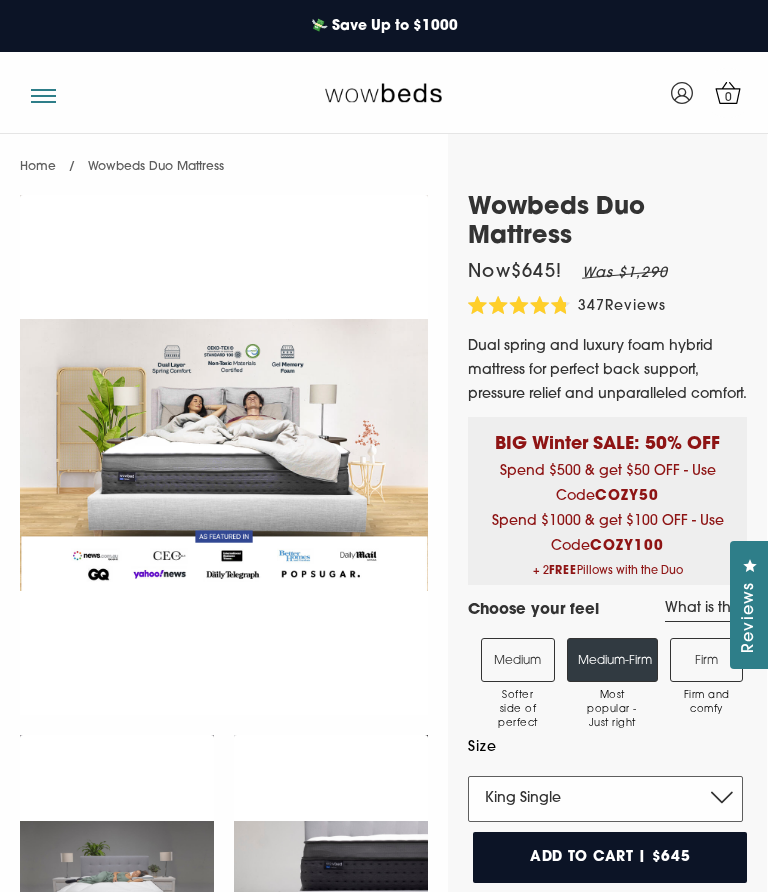 click on "Single King Single Double Queen King" at bounding box center (605, 799) 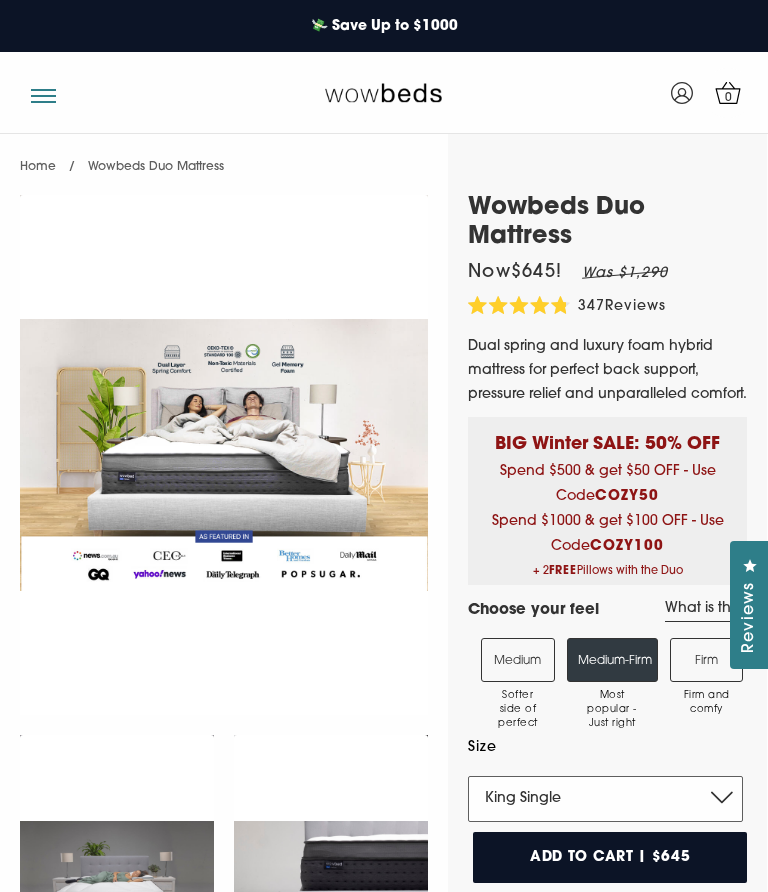 select on "Double" 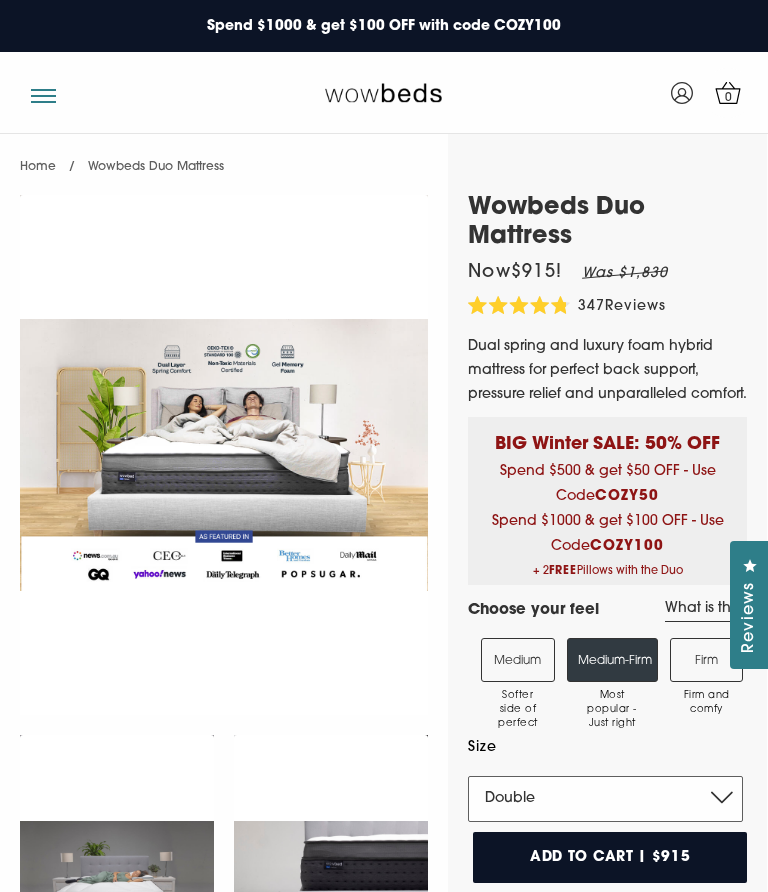 scroll, scrollTop: 0, scrollLeft: 0, axis: both 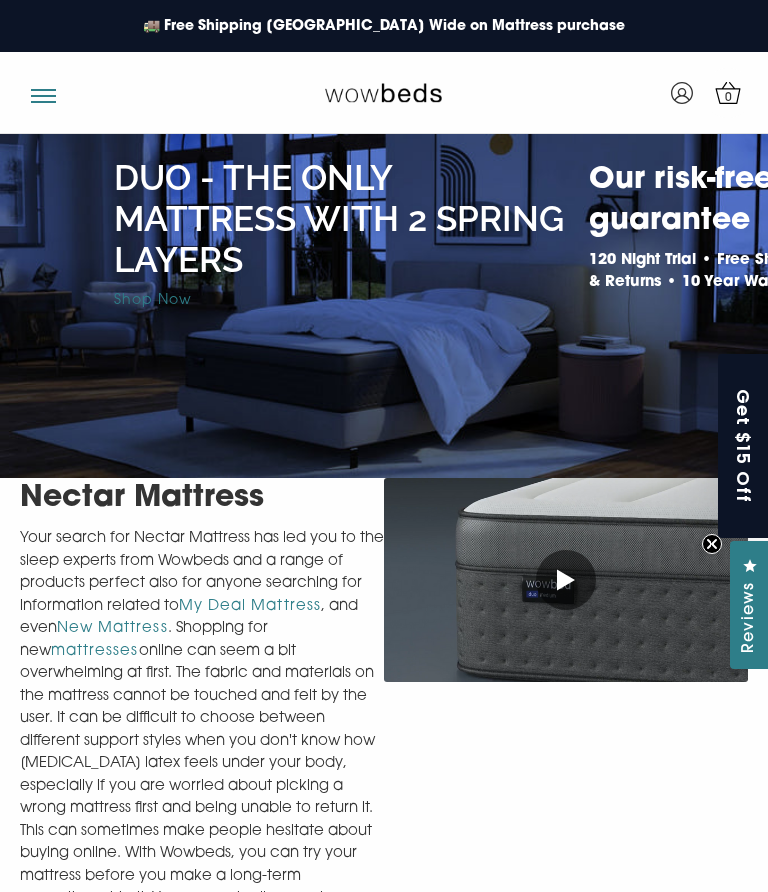 click at bounding box center [43, 88] 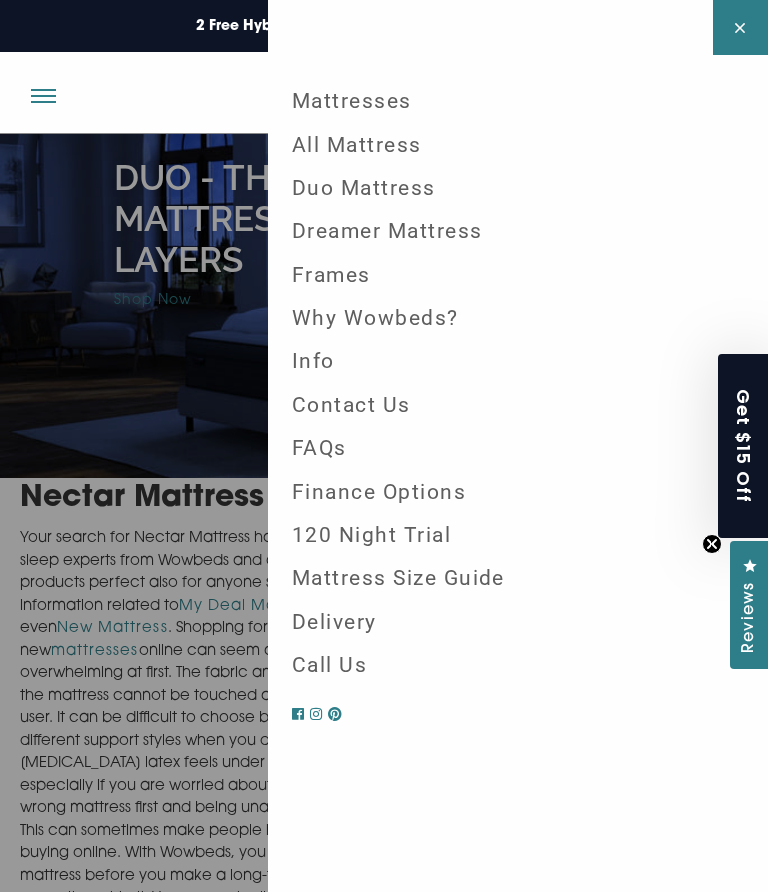 click on "120 Night Trial" at bounding box center (518, 535) 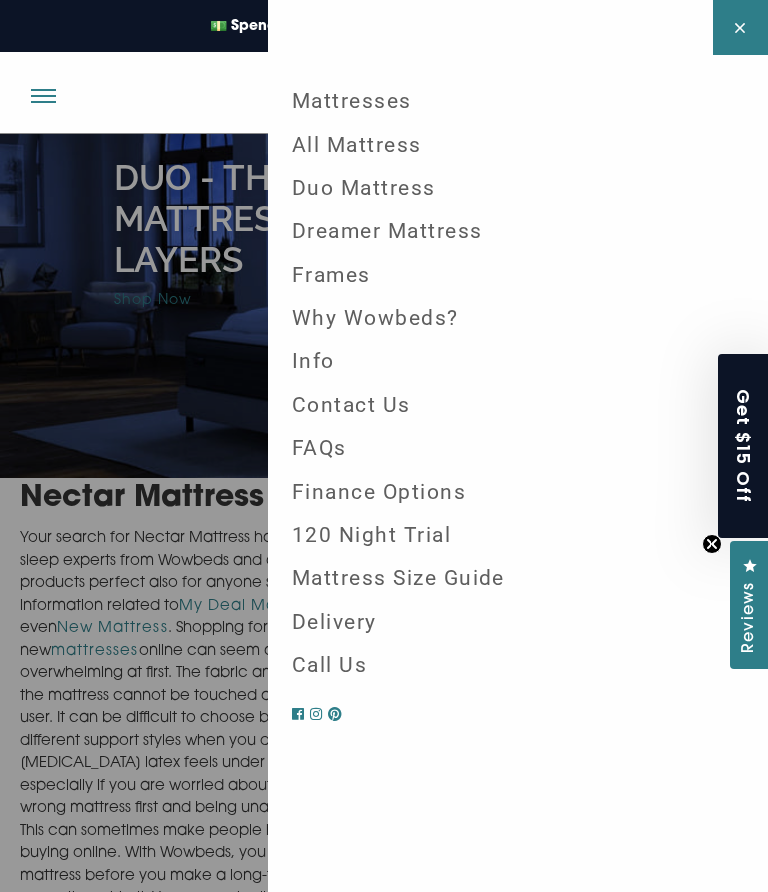 click on "Dreamer Mattress" at bounding box center [518, 231] 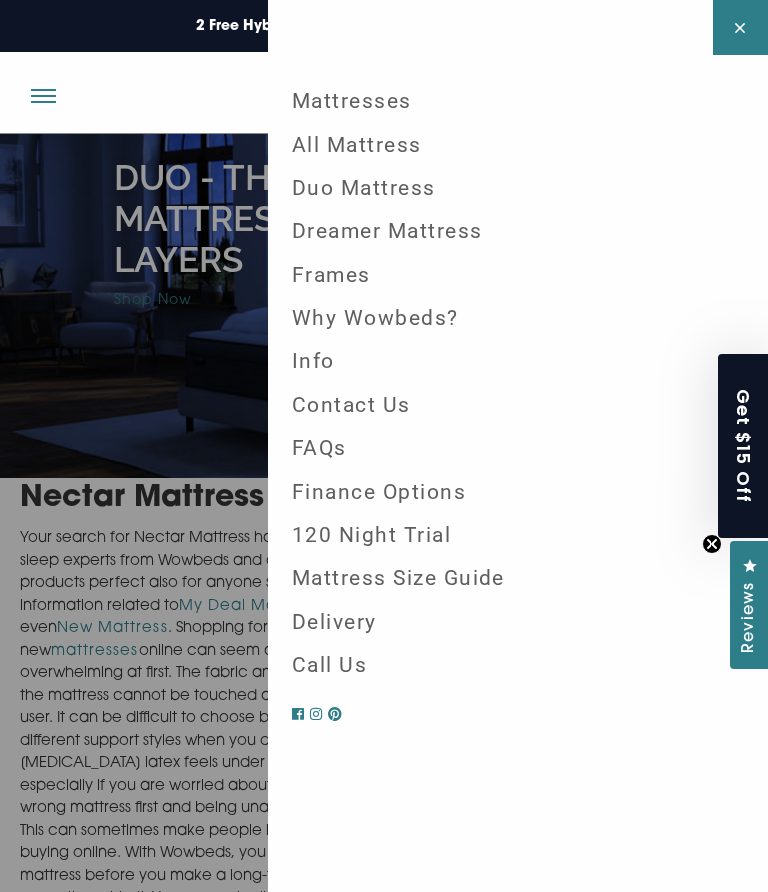 click on "Dreamer Mattress" at bounding box center [518, 231] 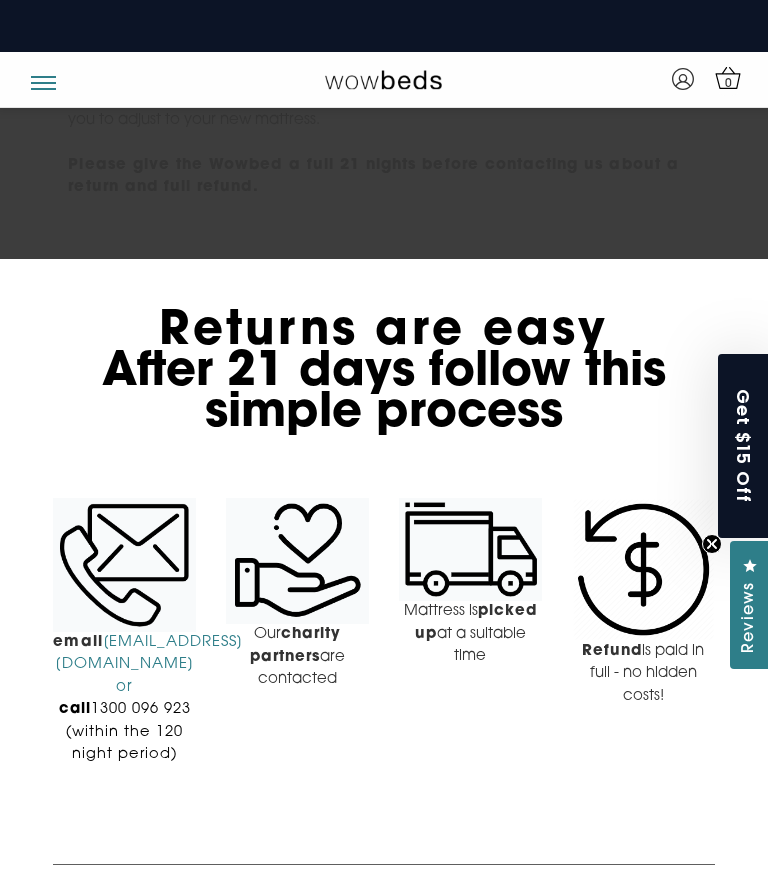 scroll, scrollTop: 460, scrollLeft: 0, axis: vertical 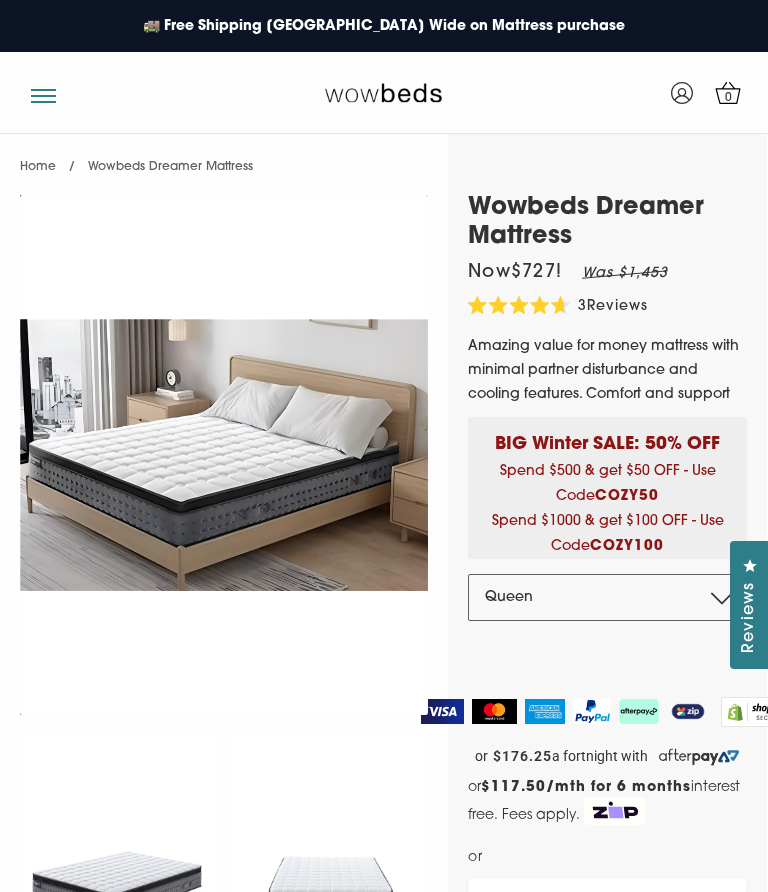 select on "Queen" 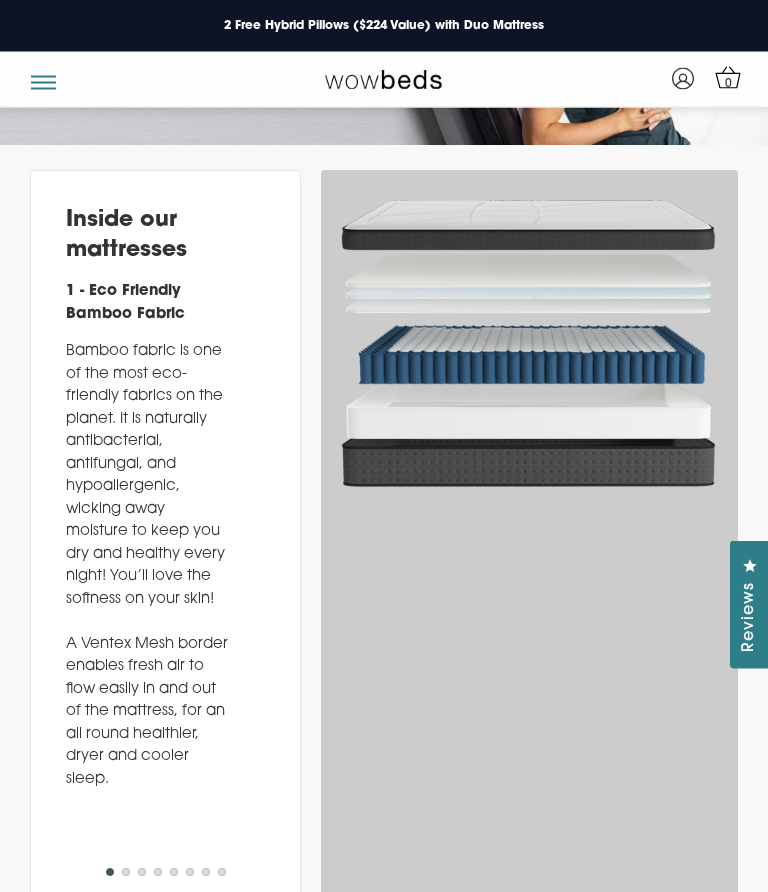 scroll, scrollTop: 4848, scrollLeft: 0, axis: vertical 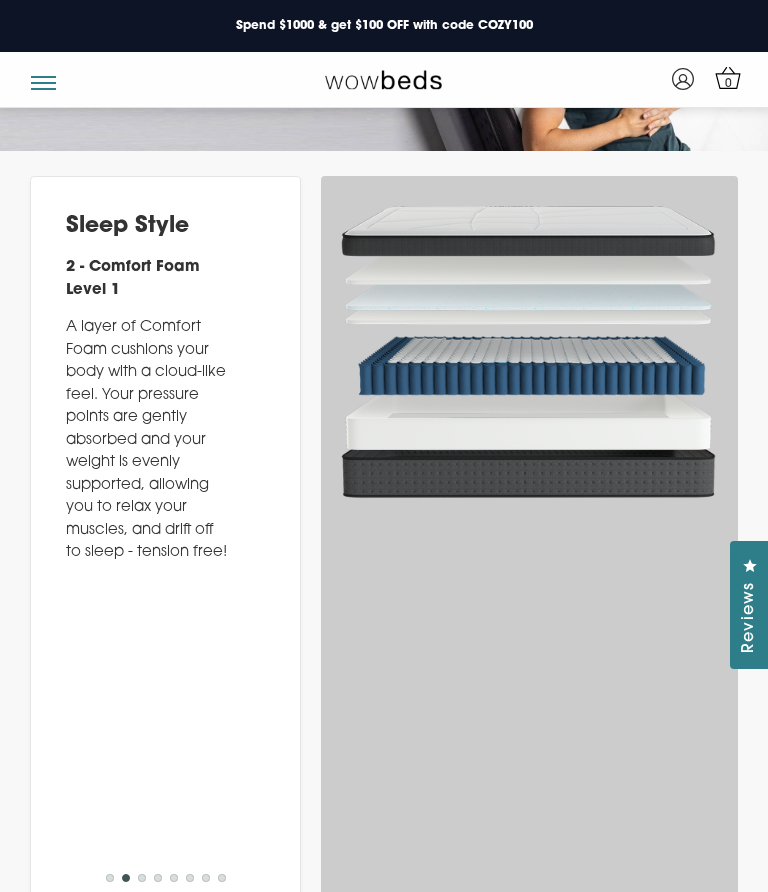 click on "Previous
Inside our mattresses
1 - Eco Friendly Bamboo Fabric Bamboo fabric is one of the most eco-friendly fabrics on the planet. It is naturally antibacterial, antifungal, and hypoallergenic, wicking away moisture to keep you dry and healthy every night! You’ll love the softness on your skin! A Ventex Mesh border enables fresh air to flow easily in and out of the mattress, for an all round healthier, dryer and cooler sleep.
Sleep Style
2 - Comfort Foam Level 1 A layer of Comfort Foam cushions your body with a cloud-like feel. Your pressure points are gently absorbed and your weight is evenly supported, allowing you to relax your muscles, and drift off to sleep - tension free!
Inside our mattresses
3 - Cooling Gel Memory Foam Next 1" at bounding box center (165, 545) 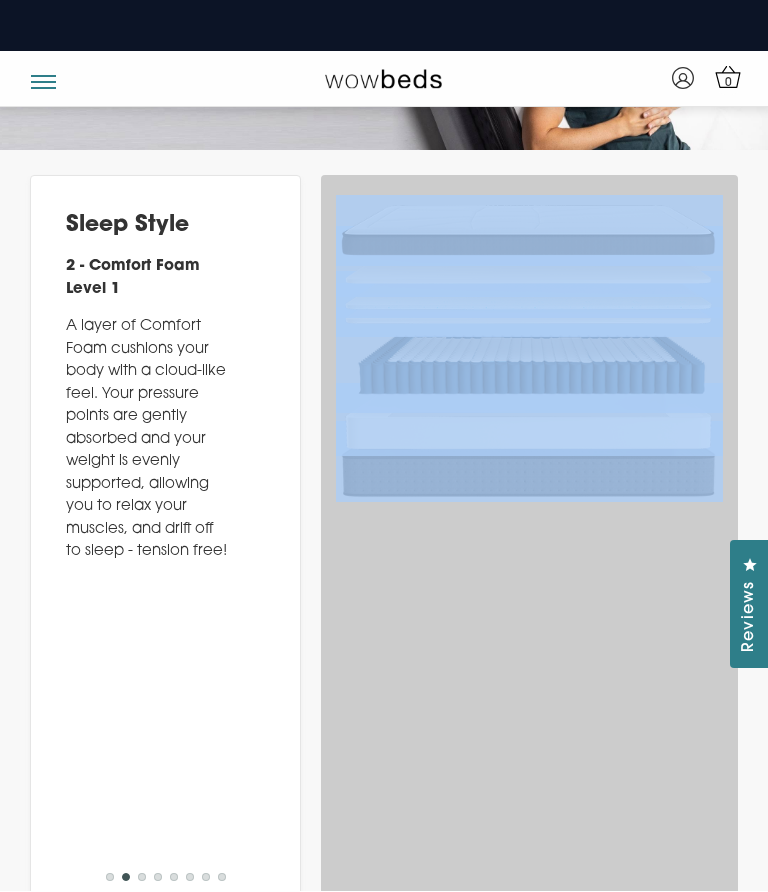 scroll, scrollTop: 4849, scrollLeft: 0, axis: vertical 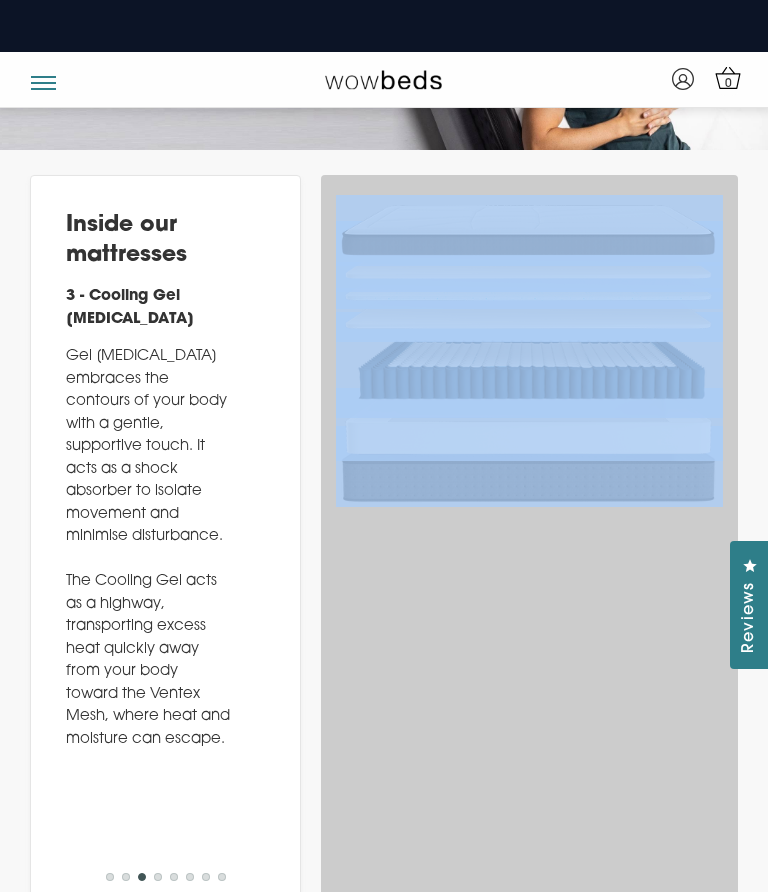 click on "Previous
Inside our mattresses
1 - Eco Friendly Bamboo Fabric Bamboo fabric is one of the most eco-friendly fabrics on the planet. It is naturally antibacterial, antifungal, and hypoallergenic, wicking away moisture to keep you dry and healthy every night! You’ll love the softness on your skin! A Ventex Mesh border enables fresh air to flow easily in and out of the mattress, for an all round healthier, dryer and cooler sleep.
Sleep Style
2 - Comfort Foam Level 1 A layer of Comfort Foam cushions your body with a cloud-like feel. Your pressure points are gently absorbed and your weight is evenly supported, allowing you to relax your muscles, and drift off to sleep - tension free!
Inside our mattresses
3 - Cooling Gel Memory Foam Next 1" at bounding box center (165, 544) 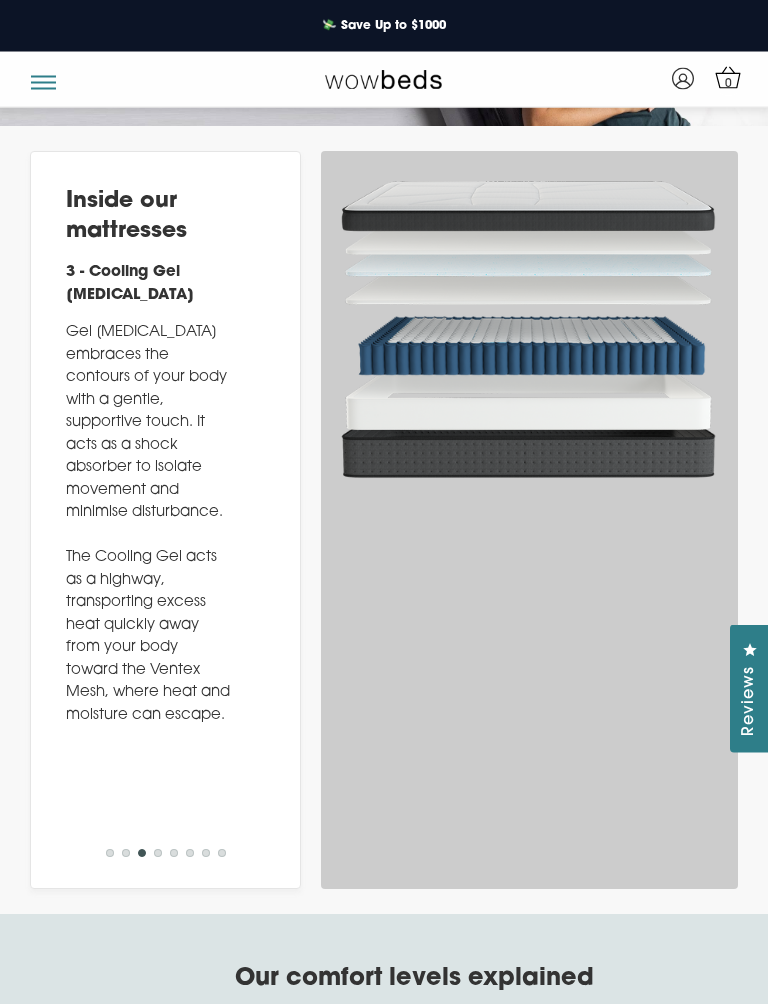 scroll, scrollTop: 4873, scrollLeft: 0, axis: vertical 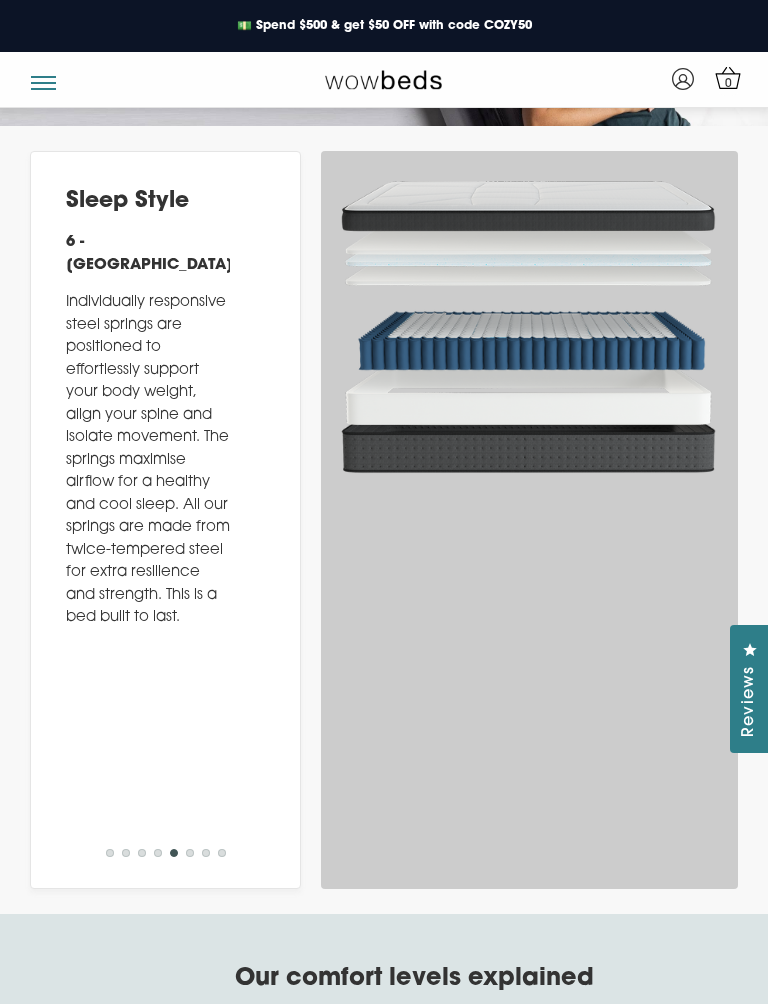 click on "Medium - Firm Most popular amongst Australian sleepers - A “just right” feel - cushioning comfort which is not to soft or too firm.
Perfect for: All types of sleepers Couples who can’t decide on soft or firm Providing enough ‘give’ around your pressure points Those looking for a 7 out of 10 firmness" at bounding box center [384, 1301] 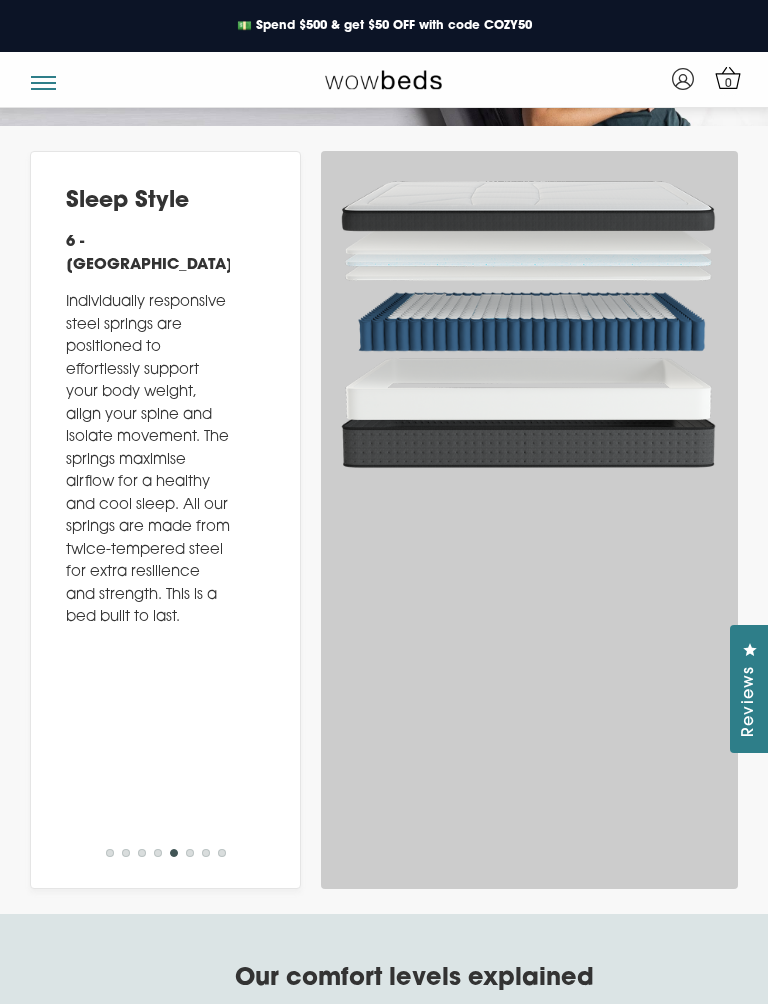 click on "Inside our mattresses
1 - Eco Friendly Bamboo Fabric Bamboo fabric is one of the most eco-friendly fabrics on the planet. It is naturally antibacterial, antifungal, and hypoallergenic, wicking away moisture to keep you dry and healthy every night! You’ll love the softness on your skin! A Ventex Mesh border enables fresh air to flow easily in and out of the mattress, for an all round healthier, dryer and cooler sleep.
Sleep Style
2 - Comfort Foam Level 1 A layer of Comfort Foam cushions your body with a cloud-like feel. Your pressure points are gently absorbed and your weight is evenly supported, allowing you to relax your muscles, and drift off to sleep - tension free!
Inside our mattresses
3 - Cooling Gel Memory Foam Our mattresses" at bounding box center (640, 487) 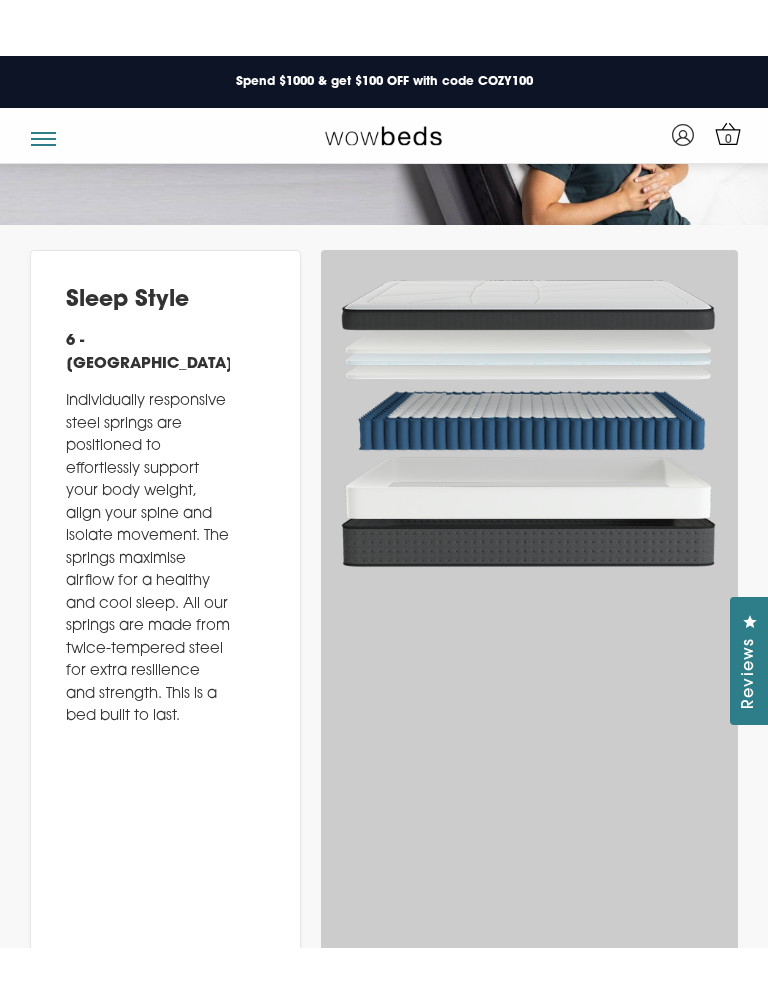 scroll, scrollTop: 4829, scrollLeft: 0, axis: vertical 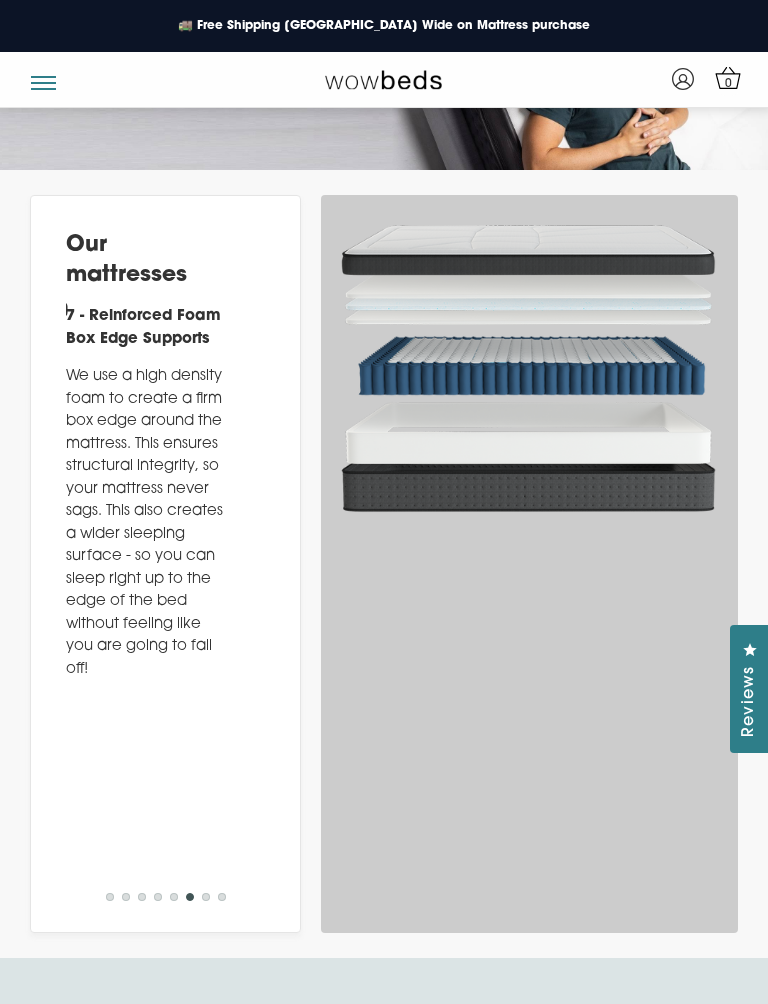 click on "Our comfort levels explained" at bounding box center (384, 1023) 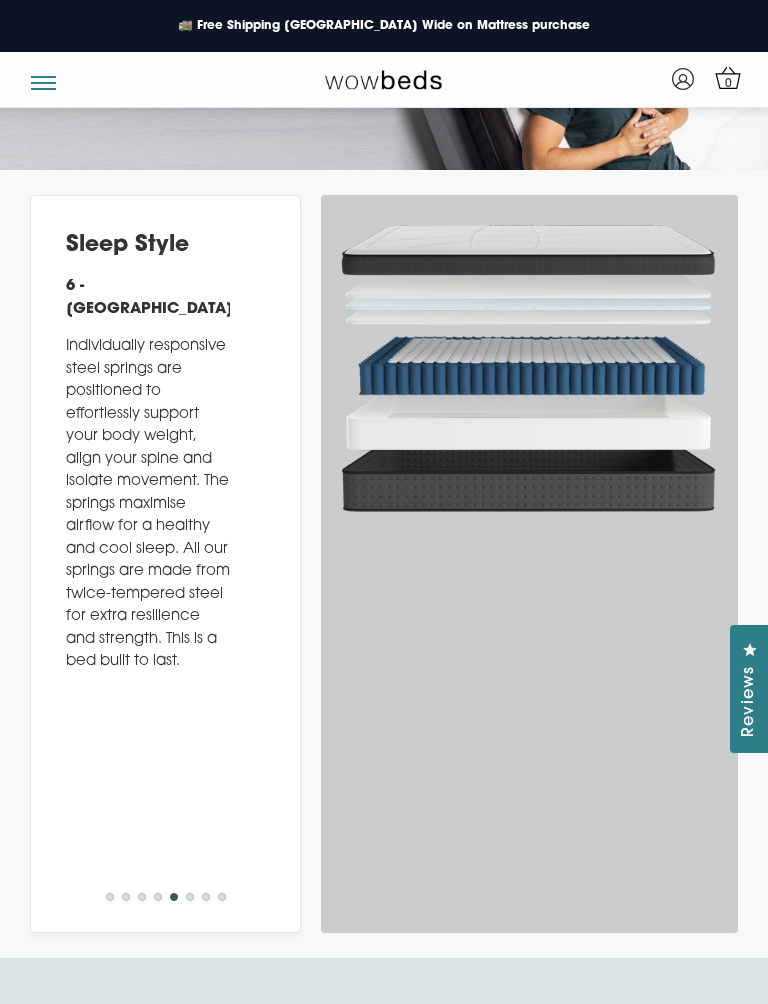 click on "Our comfort levels explained" at bounding box center [384, 1023] 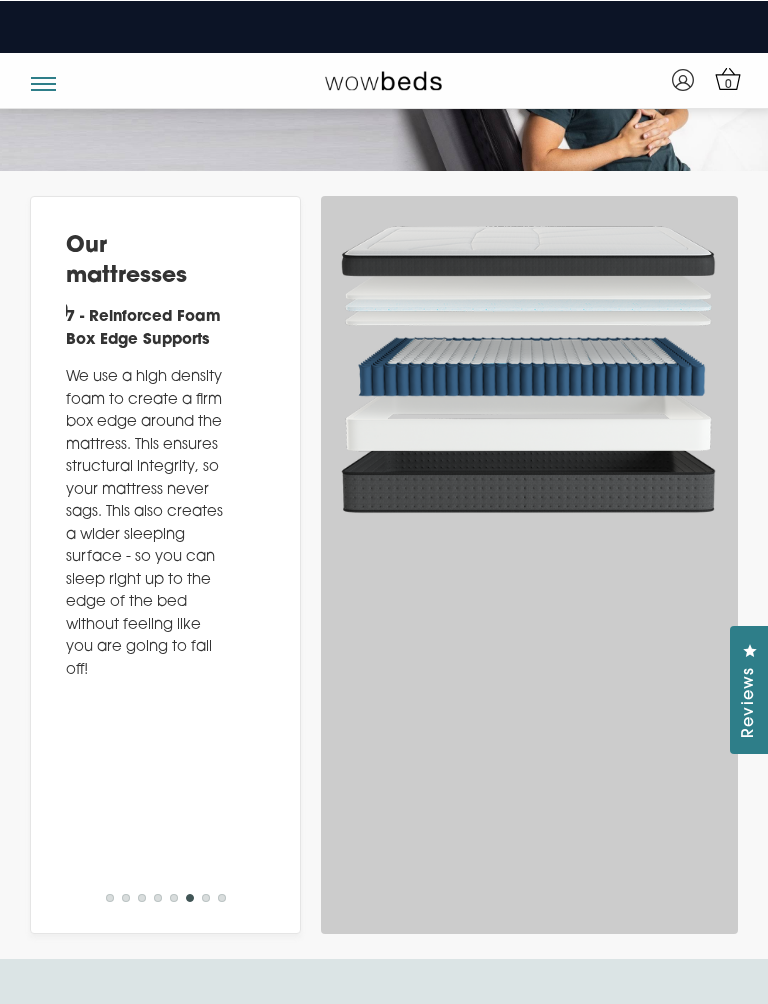 scroll, scrollTop: 4828, scrollLeft: 0, axis: vertical 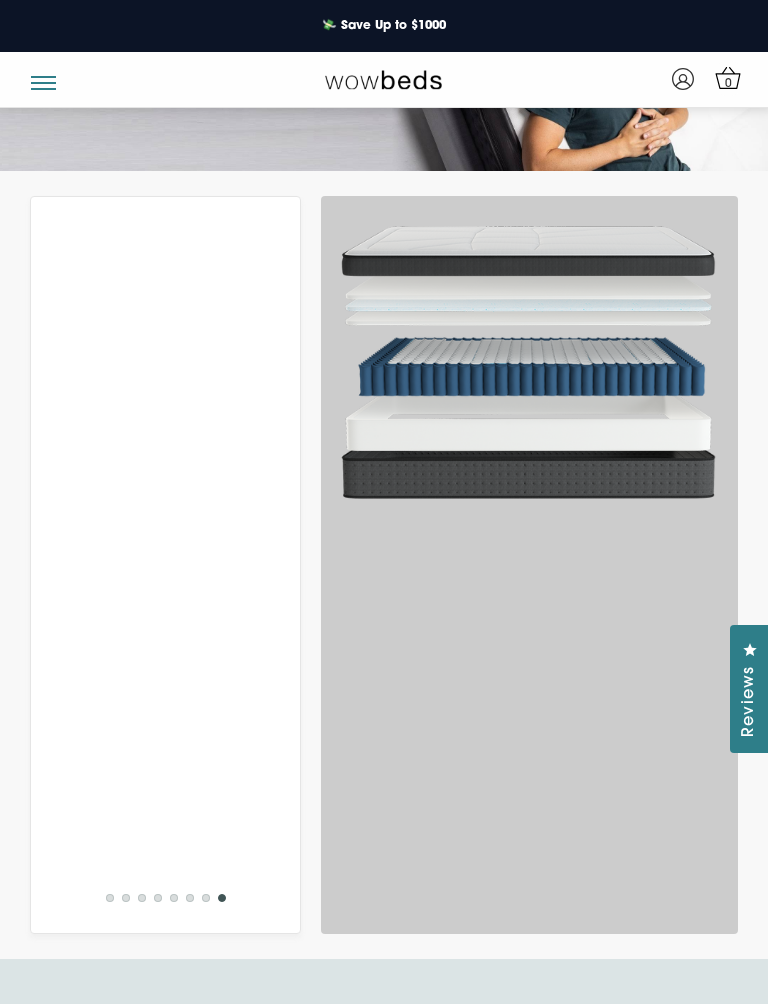 click on "Inside our mattresses
1 - Eco Friendly Bamboo Fabric Bamboo fabric is one of the most eco-friendly fabrics on the planet. It is naturally antibacterial, antifungal, and hypoallergenic, wicking away moisture to keep you dry and healthy every night! You’ll love the softness on your skin! A Ventex Mesh border enables fresh air to flow easily in and out of the mattress, for an all round healthier, dryer and cooler sleep.
Sleep Style
2 - Comfort Foam Level 1 A layer of Comfort Foam cushions your body with a cloud-like feel. Your pressure points are gently absorbed and your weight is evenly supported, allowing you to relax your muscles, and drift off to sleep - tension free!
Inside our mattresses
3 - Cooling Gel Memory Foam Our mattresses" at bounding box center (148, 532) 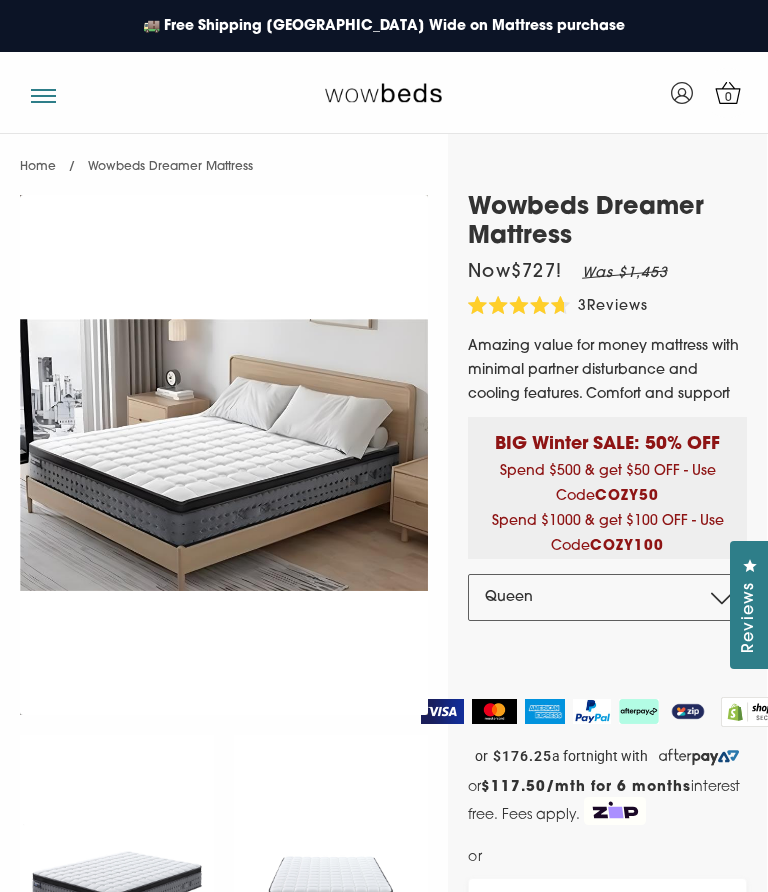 scroll, scrollTop: 0, scrollLeft: 0, axis: both 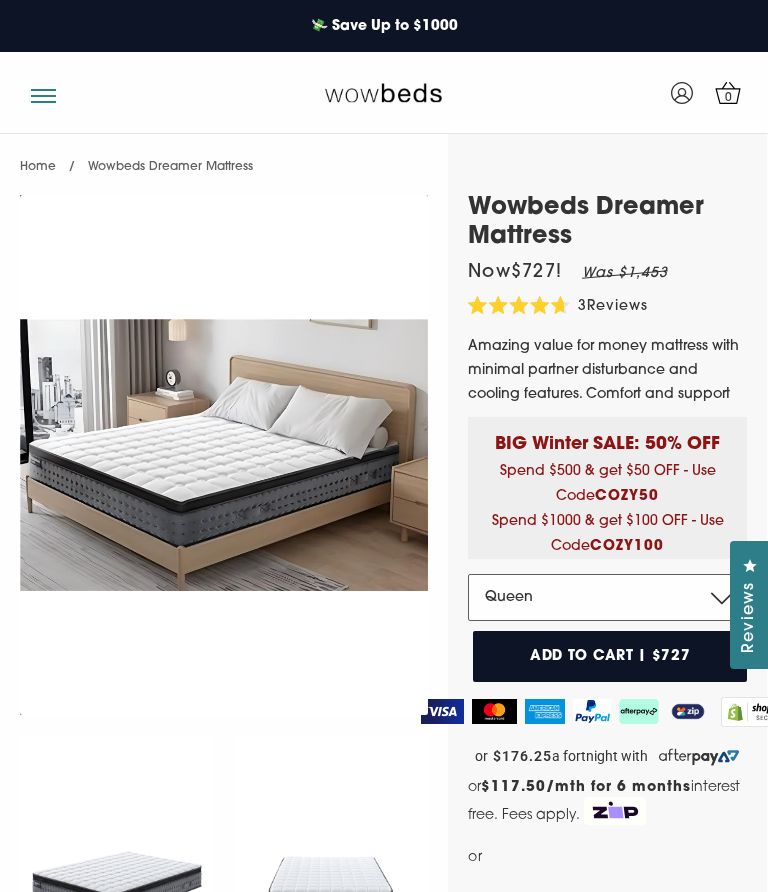 click on "Double Queen King" at bounding box center [605, 597] 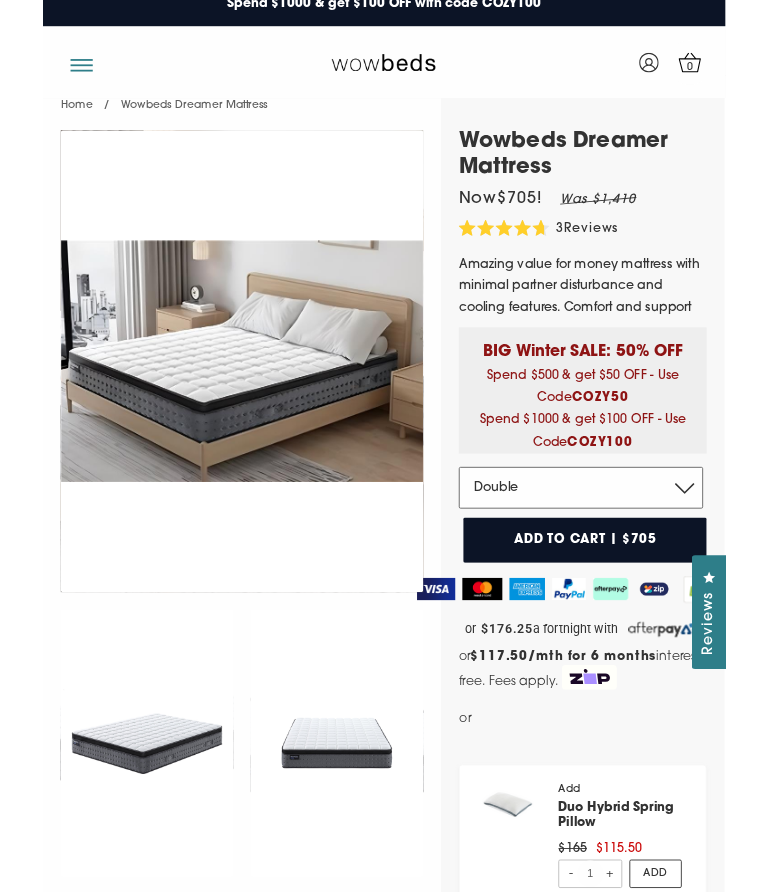scroll, scrollTop: 0, scrollLeft: 0, axis: both 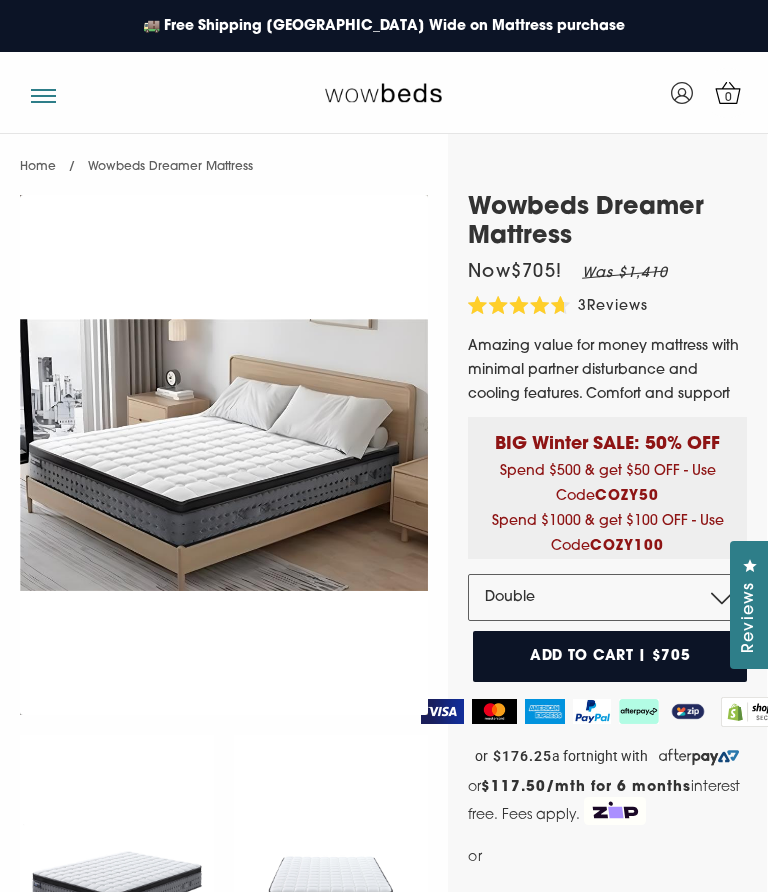 click on "Reviews" at bounding box center (617, 306) 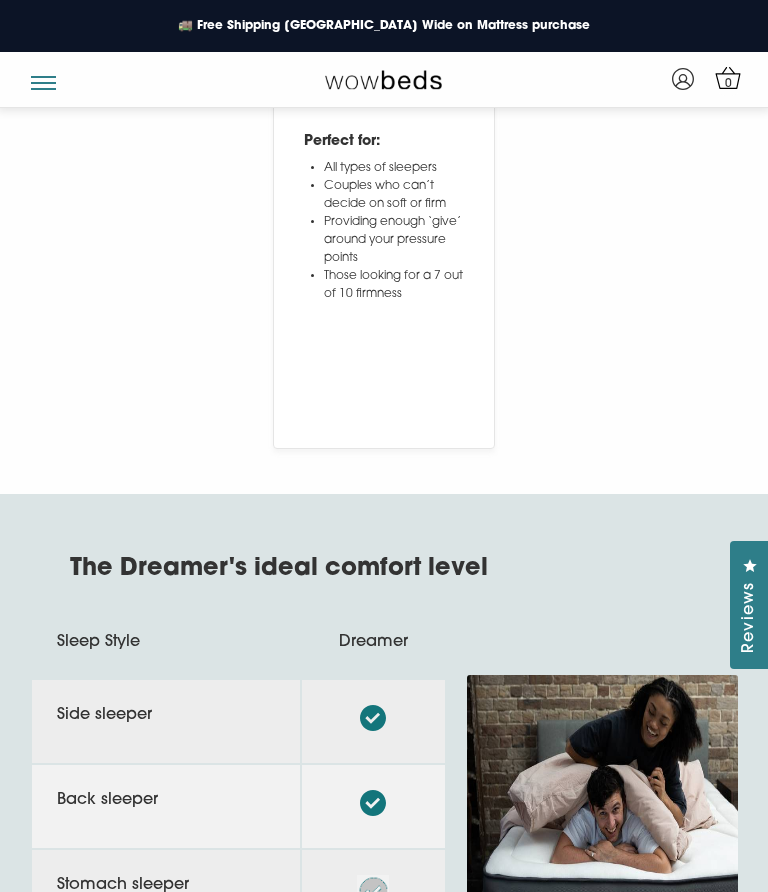 scroll, scrollTop: 7062, scrollLeft: 0, axis: vertical 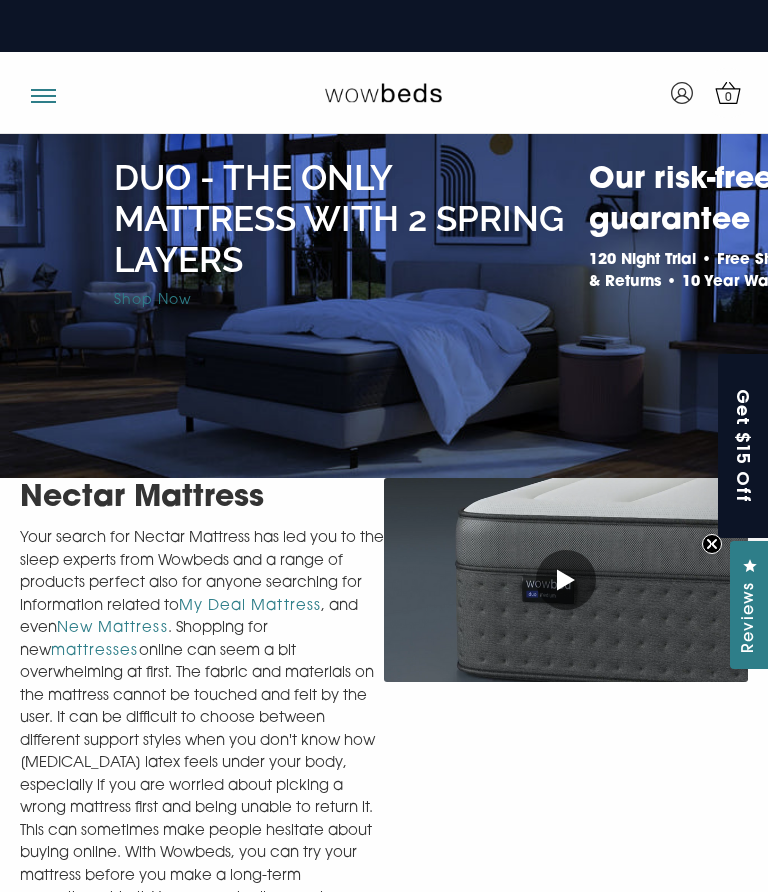 click at bounding box center [384, 92] 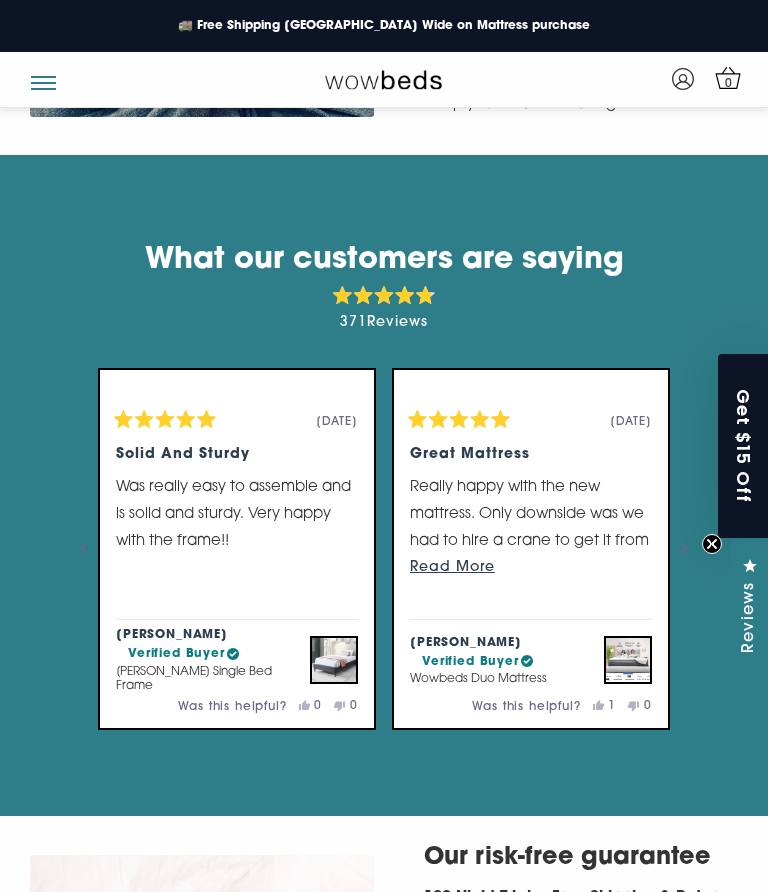 scroll, scrollTop: 3768, scrollLeft: 0, axis: vertical 